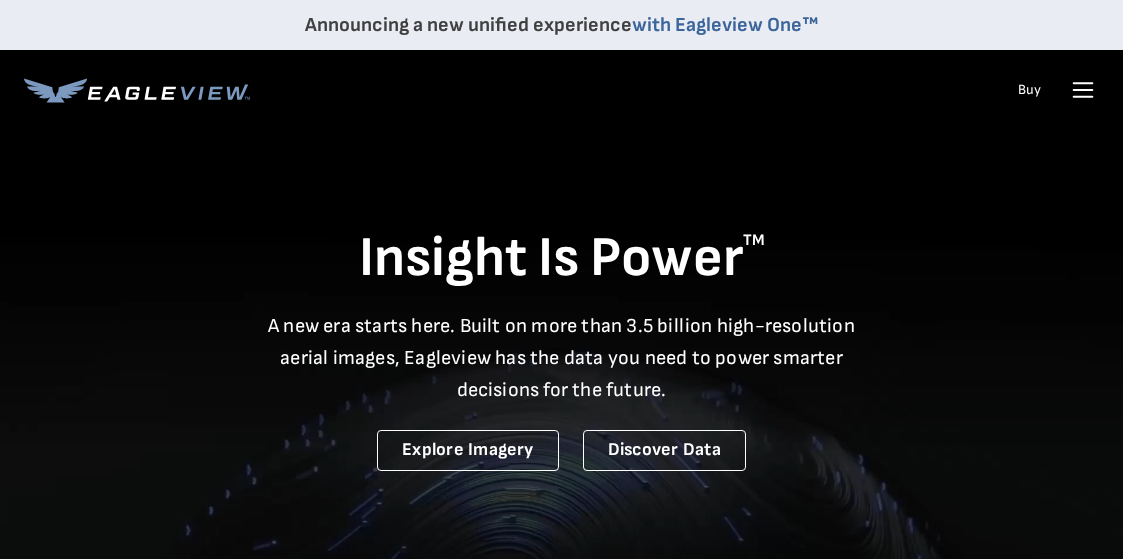 scroll, scrollTop: 0, scrollLeft: 0, axis: both 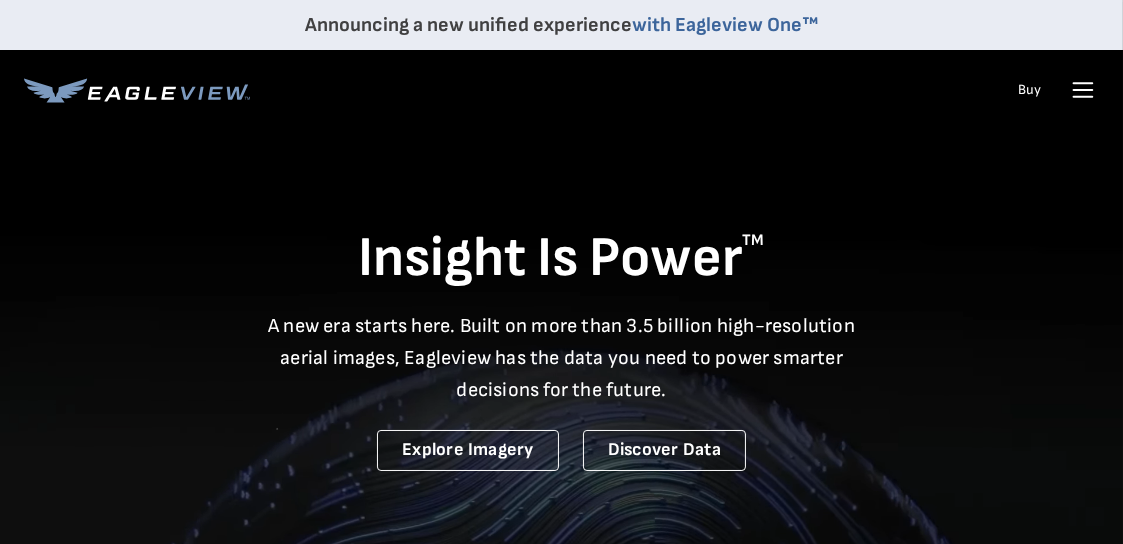 click 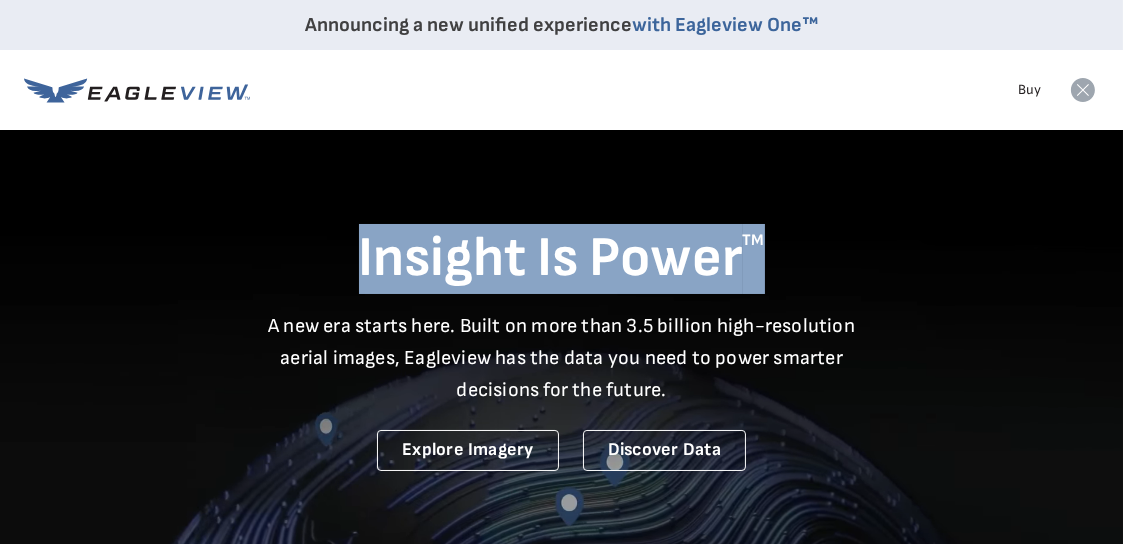 scroll, scrollTop: 0, scrollLeft: 36, axis: horizontal 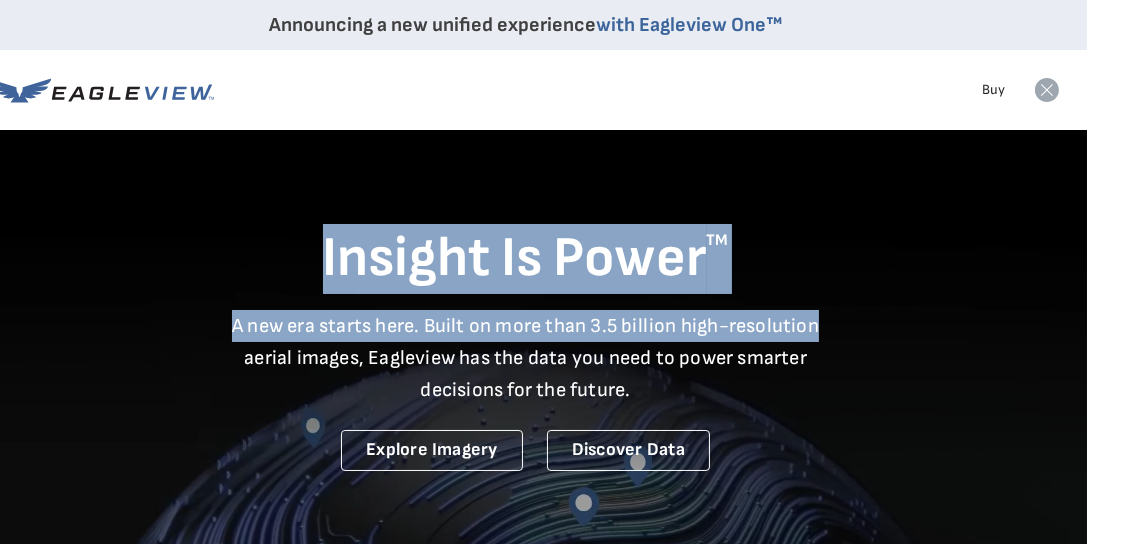 drag, startPoint x: 1088, startPoint y: 94, endPoint x: 1121, endPoint y: 320, distance: 228.39659 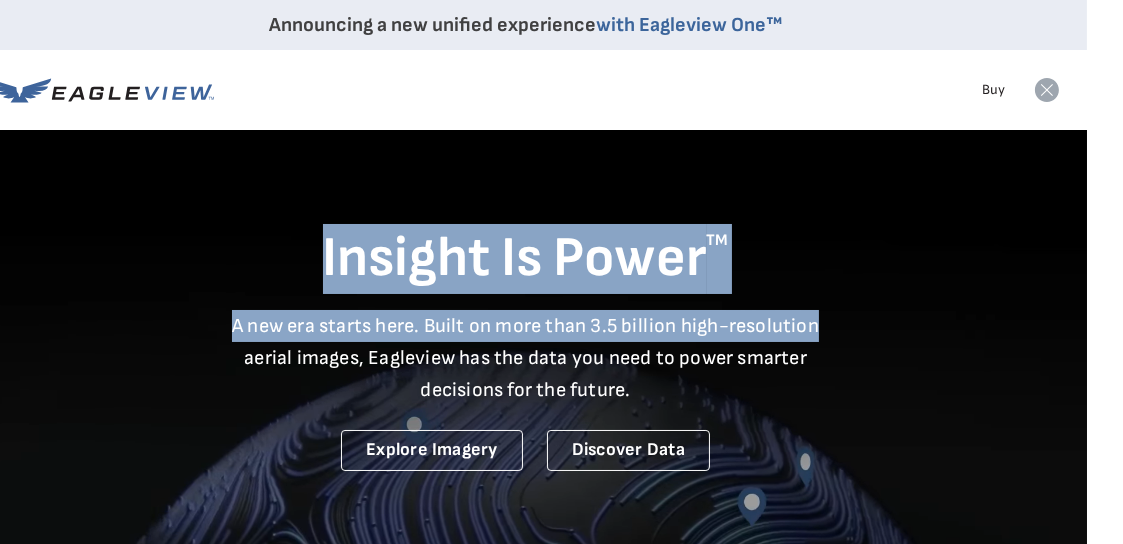 click on "Announcing a new unified experience  with Eagleview One™
Products
Solutions
Developer
Resources
Search
Buy" at bounding box center (525, 3199) 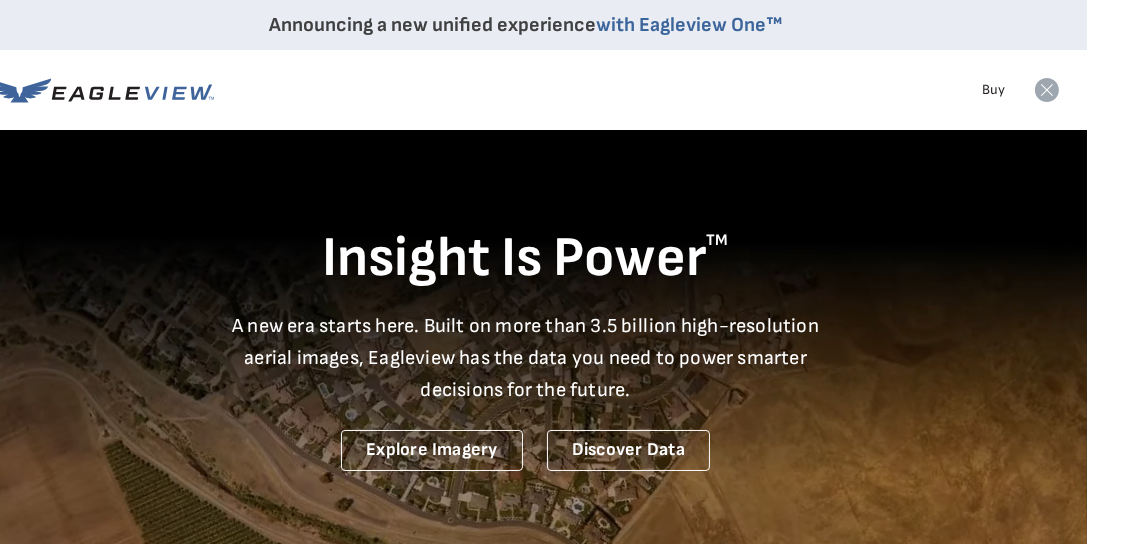 click 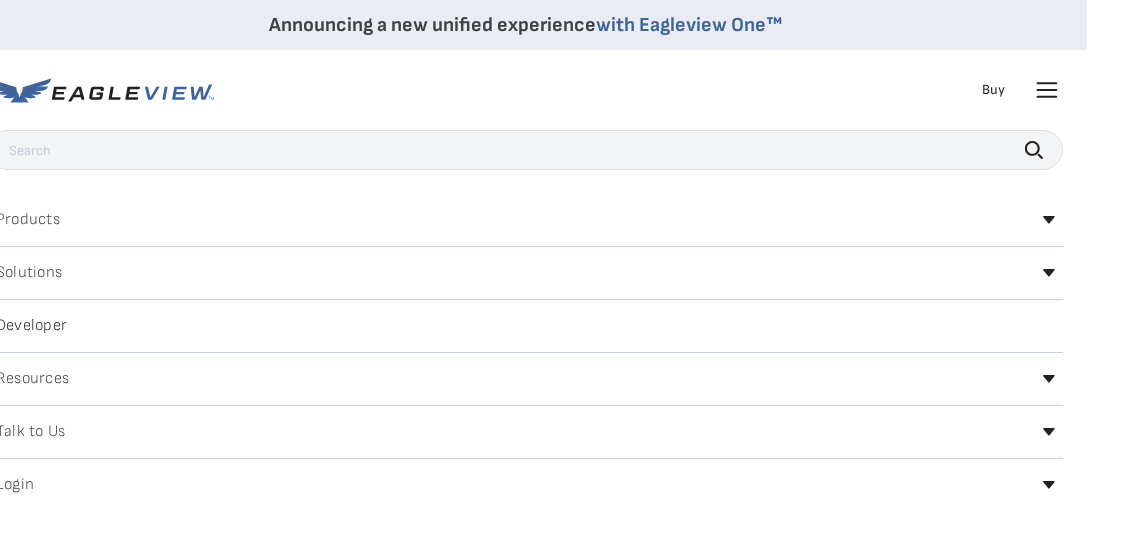 click 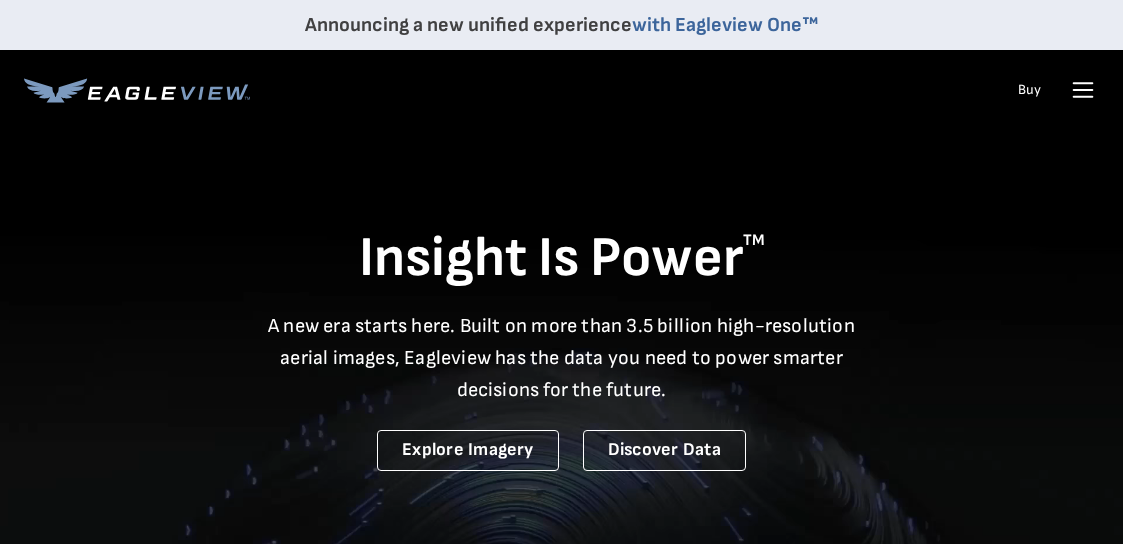 scroll, scrollTop: 0, scrollLeft: 0, axis: both 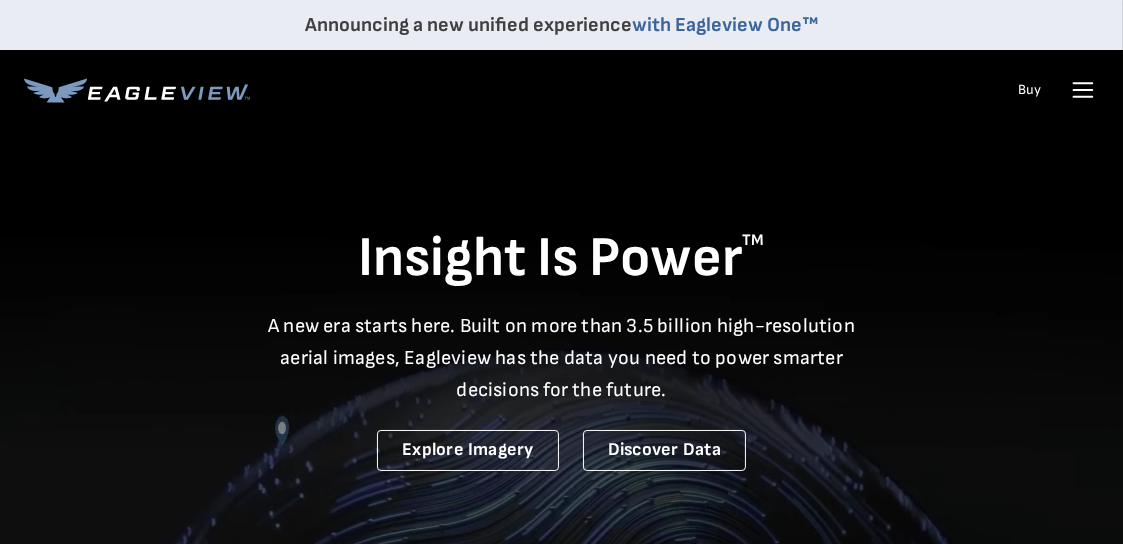 click 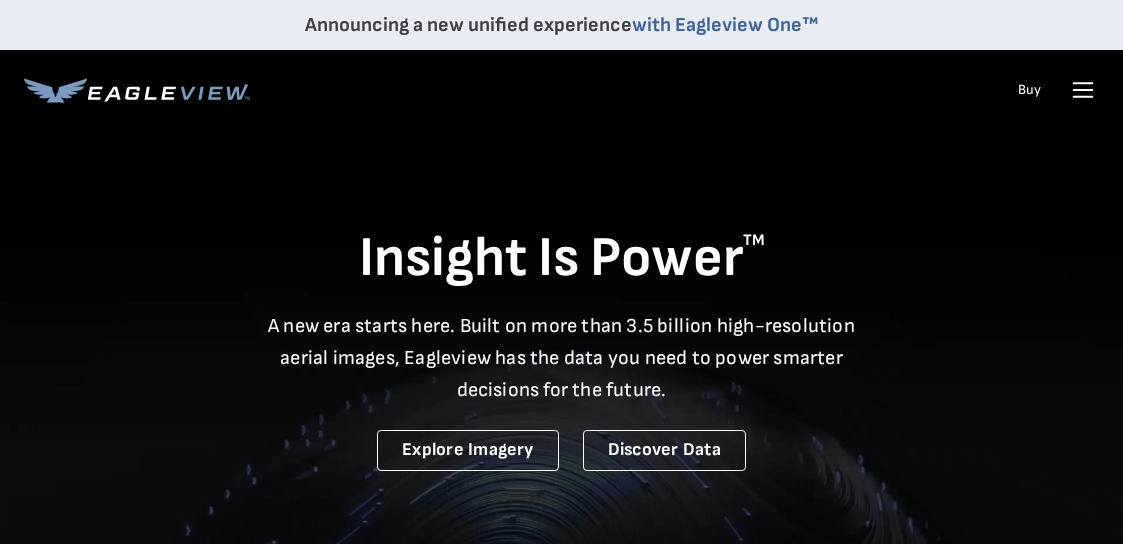 scroll, scrollTop: 0, scrollLeft: 0, axis: both 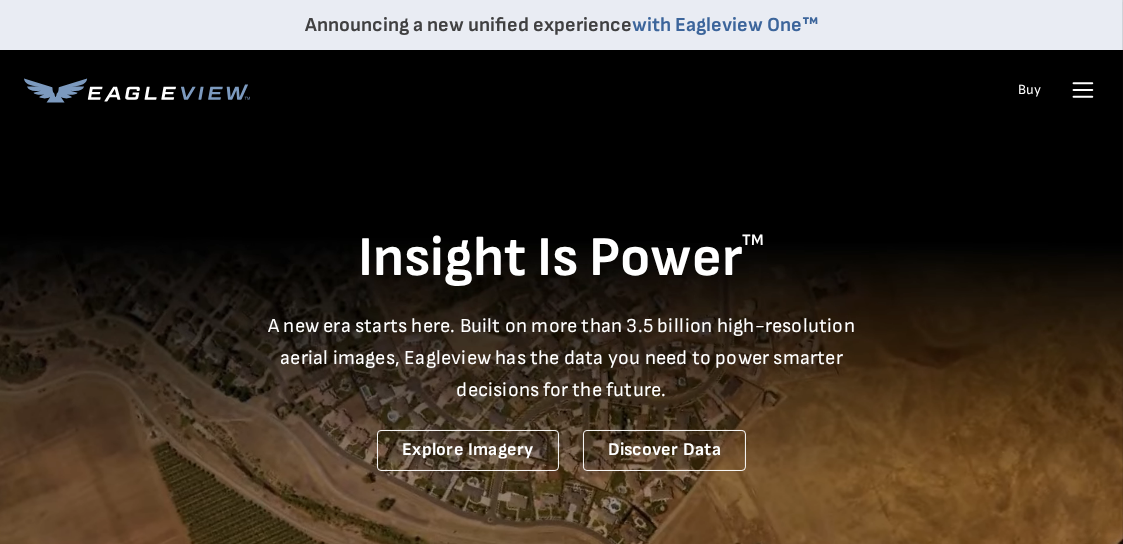 click 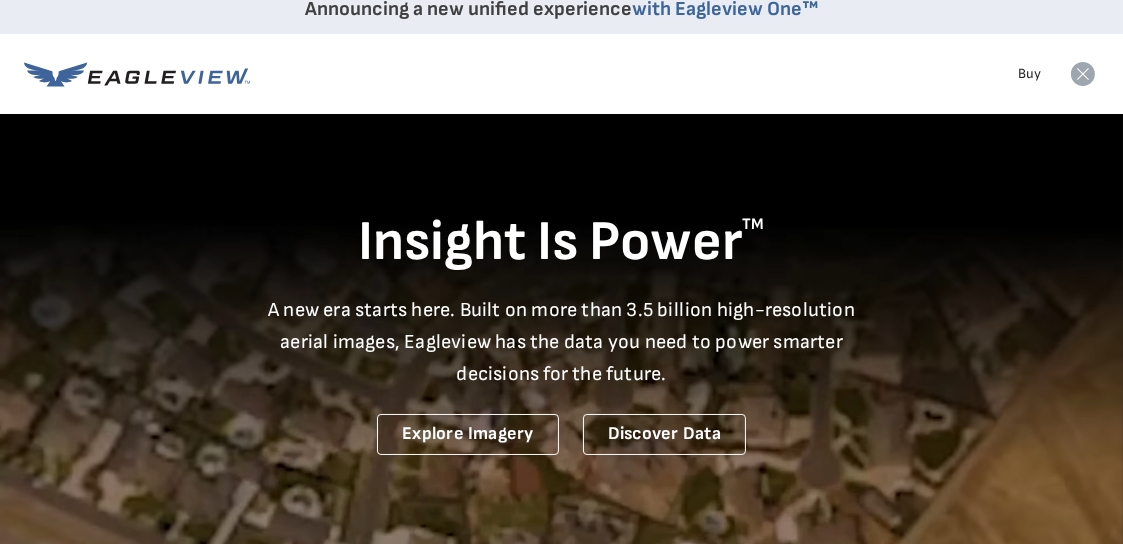 scroll, scrollTop: 0, scrollLeft: 0, axis: both 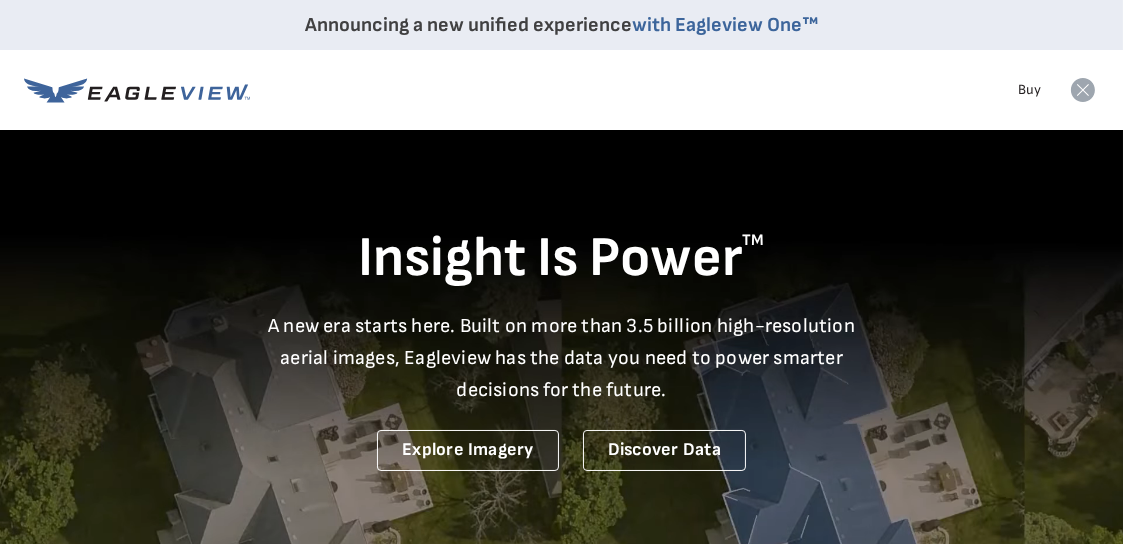 click 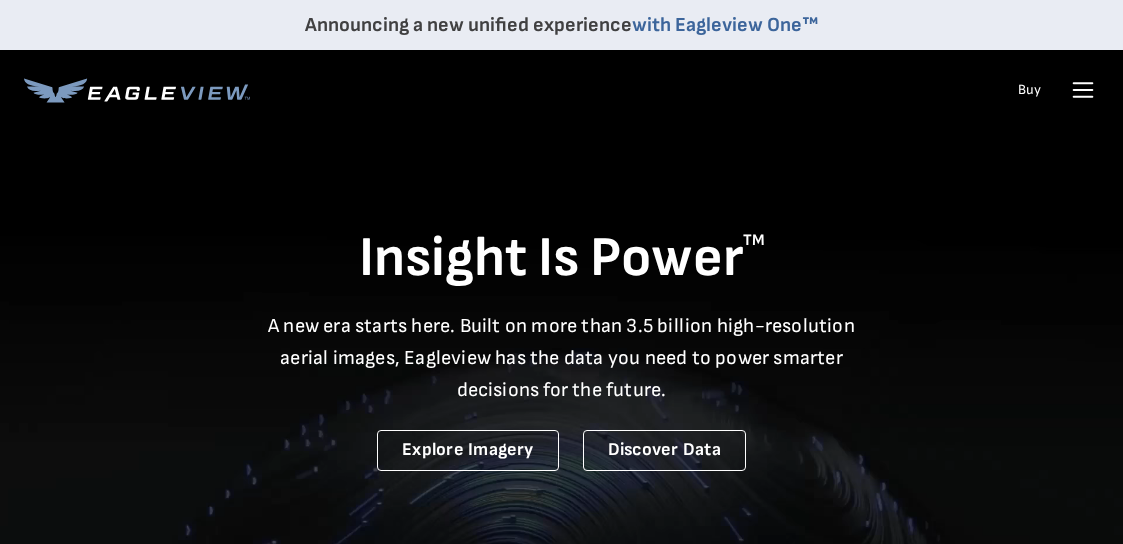 scroll, scrollTop: 0, scrollLeft: 0, axis: both 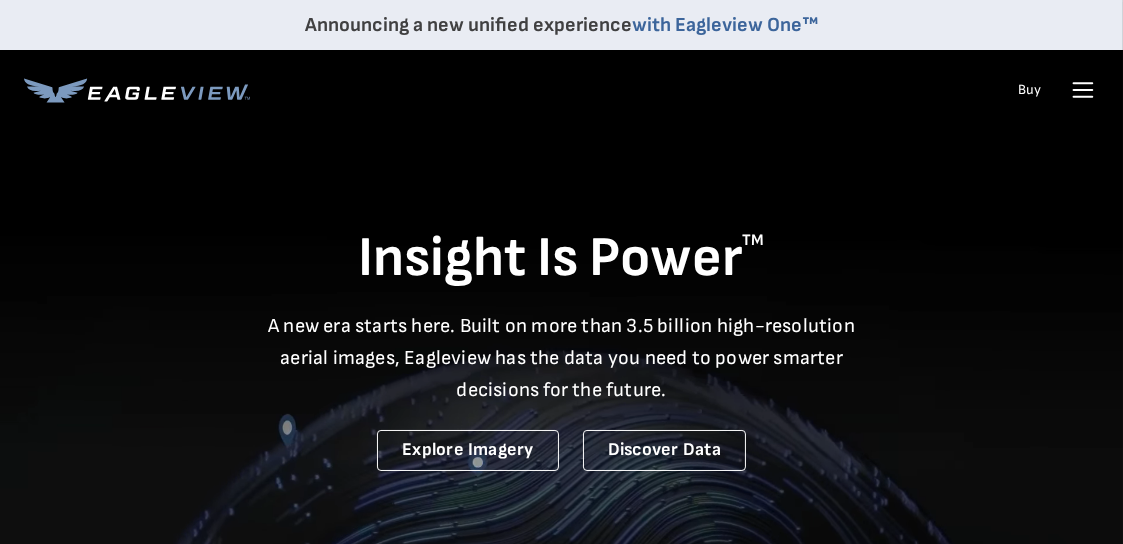 click on "Buy" at bounding box center [1029, 90] 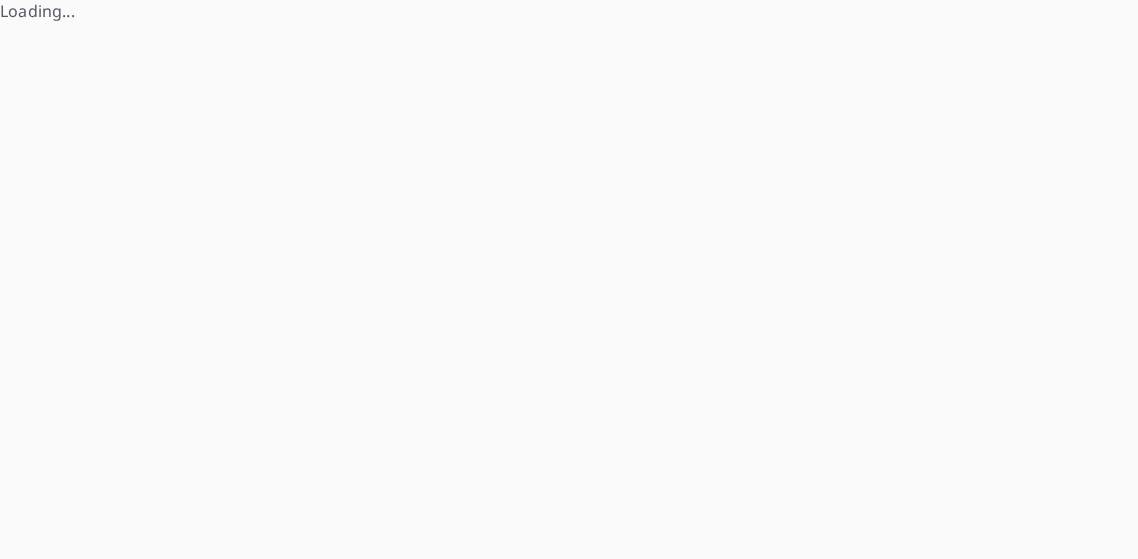 scroll, scrollTop: 0, scrollLeft: 0, axis: both 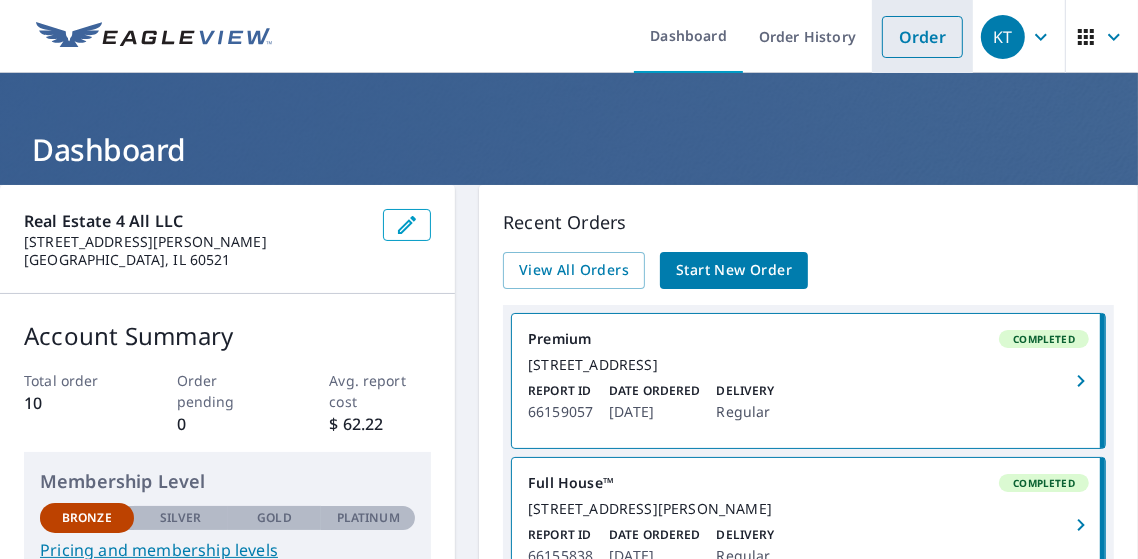 click on "Order" at bounding box center (922, 37) 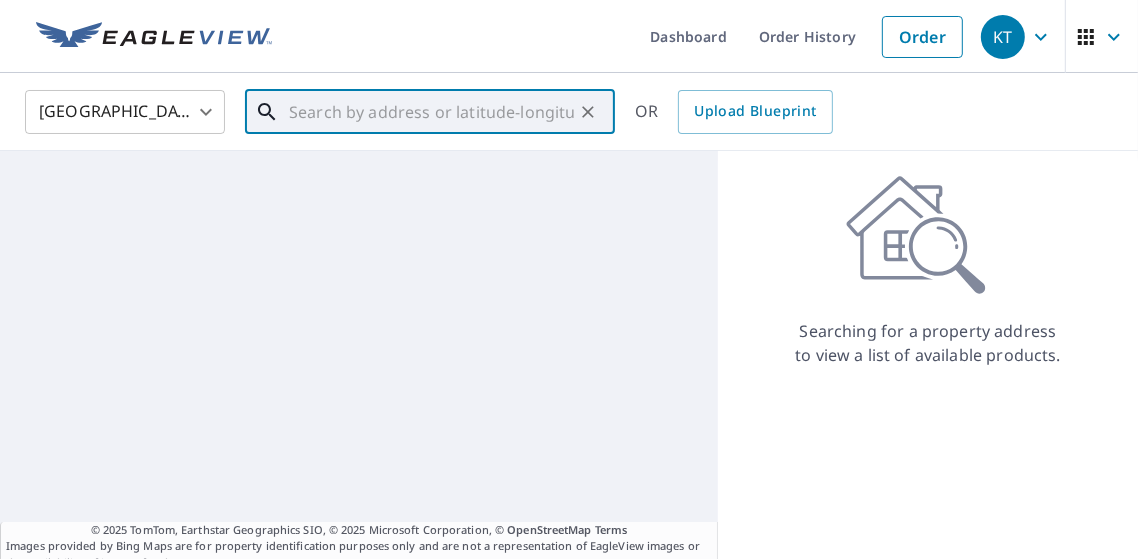 click at bounding box center [431, 112] 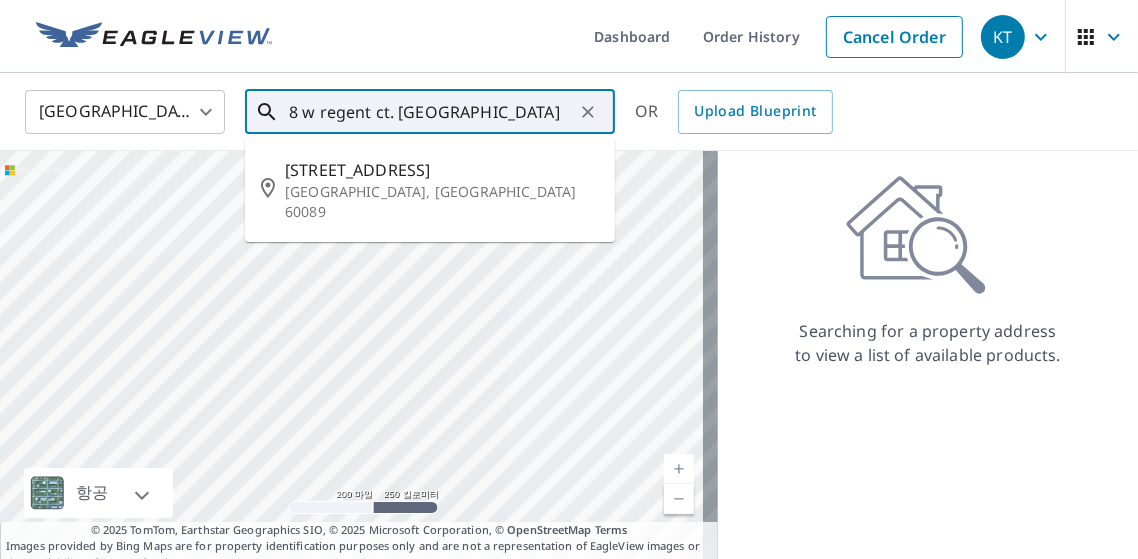 type on "8 w regent ct. buffalo grove" 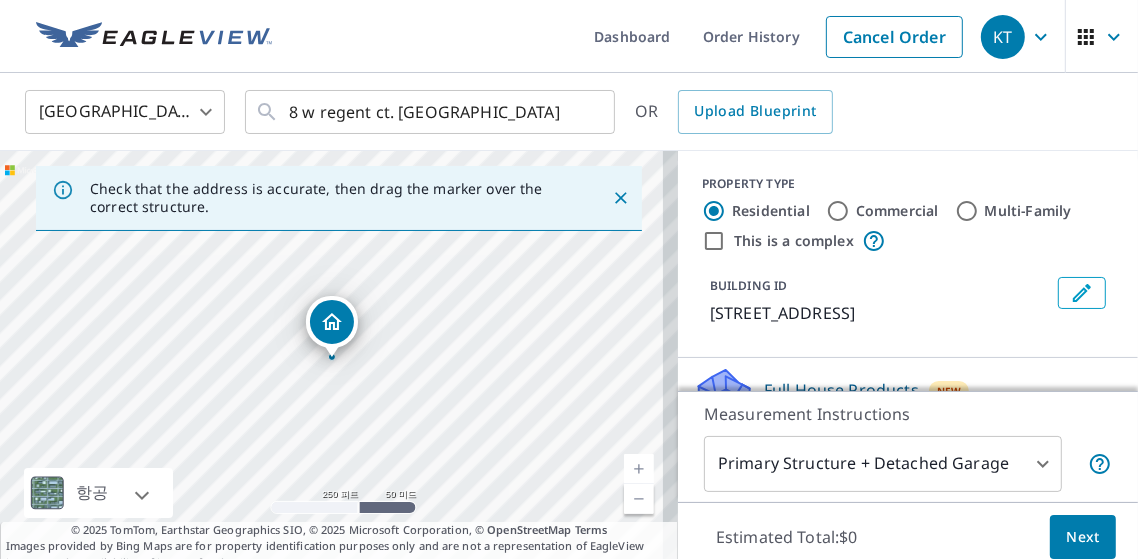 click 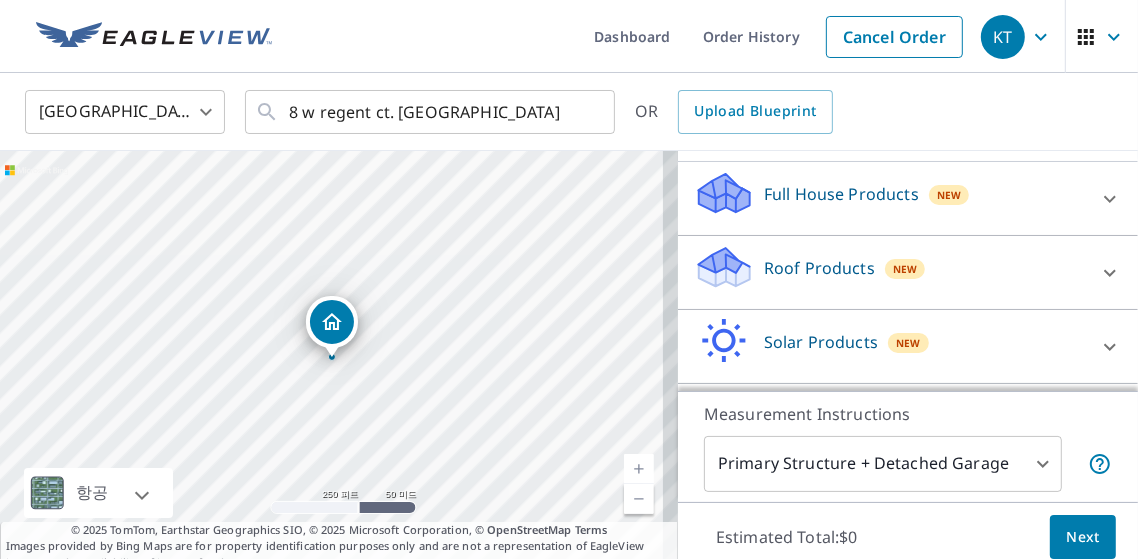 scroll, scrollTop: 198, scrollLeft: 0, axis: vertical 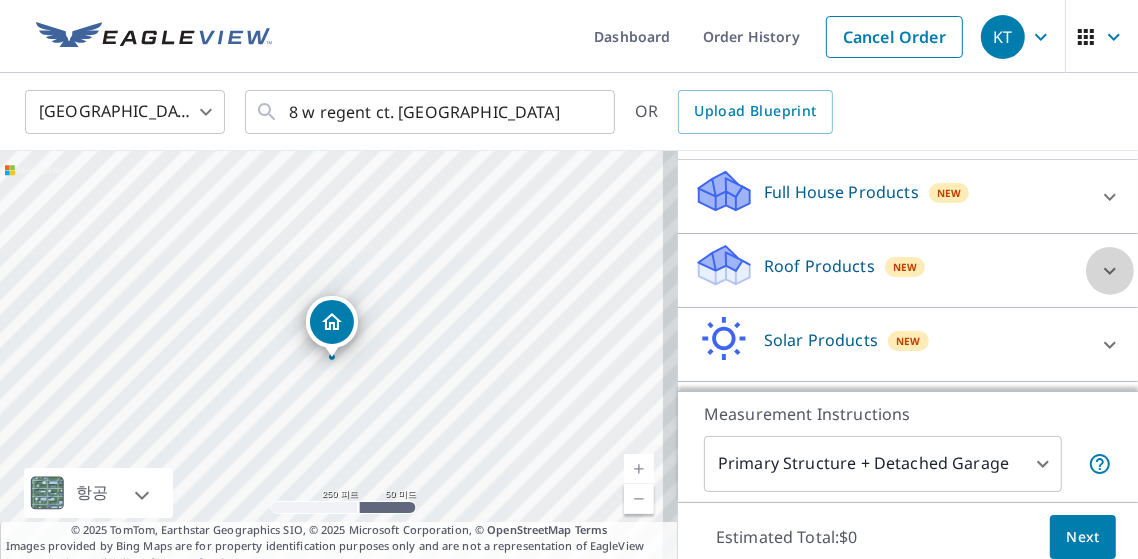 click 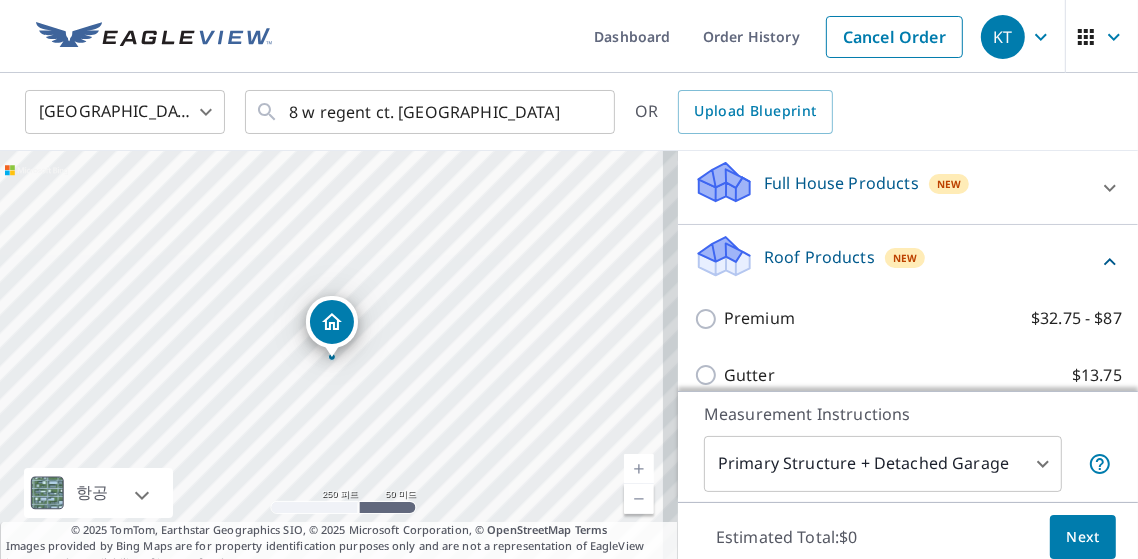 scroll, scrollTop: 182, scrollLeft: 0, axis: vertical 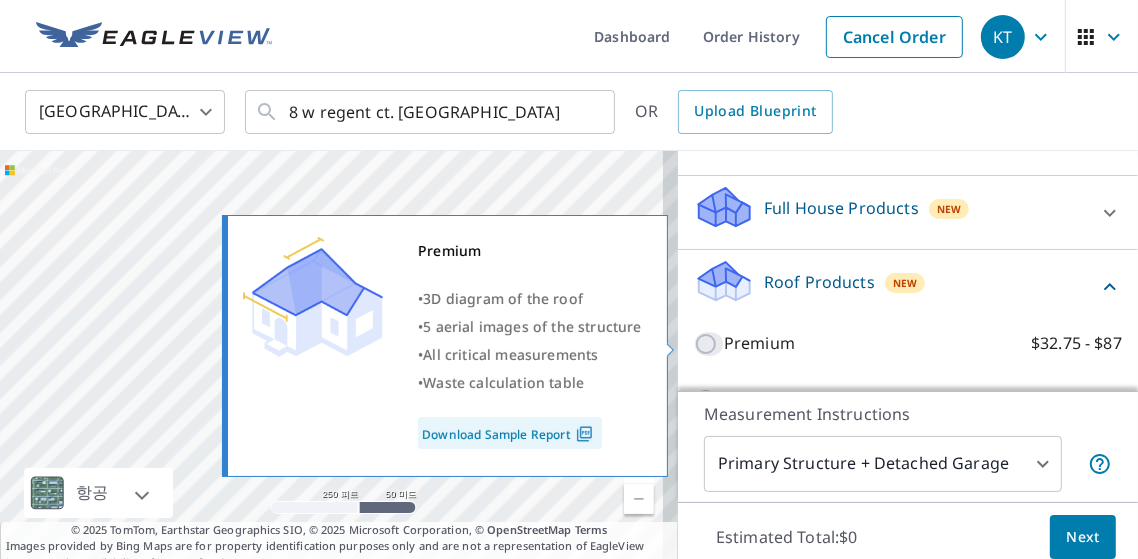click on "Premium $32.75 - $87" at bounding box center (709, 344) 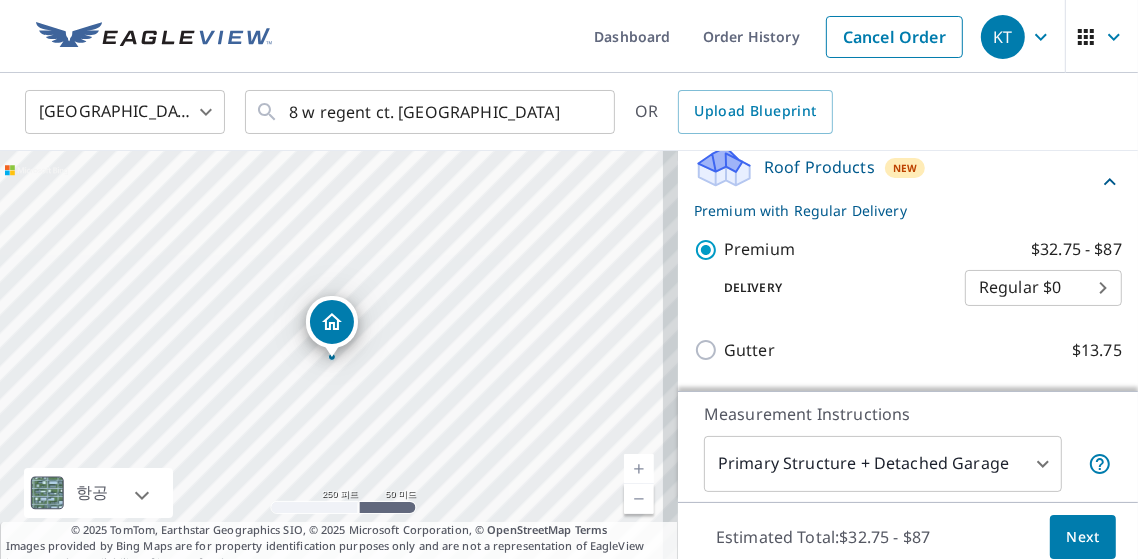 scroll, scrollTop: 499, scrollLeft: 0, axis: vertical 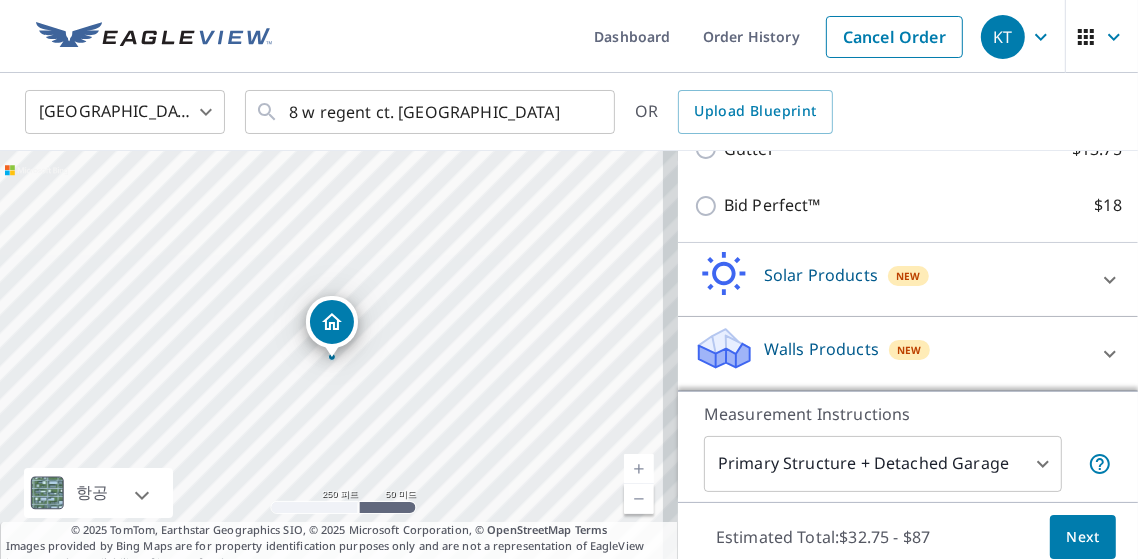 click on "Next" at bounding box center [1083, 537] 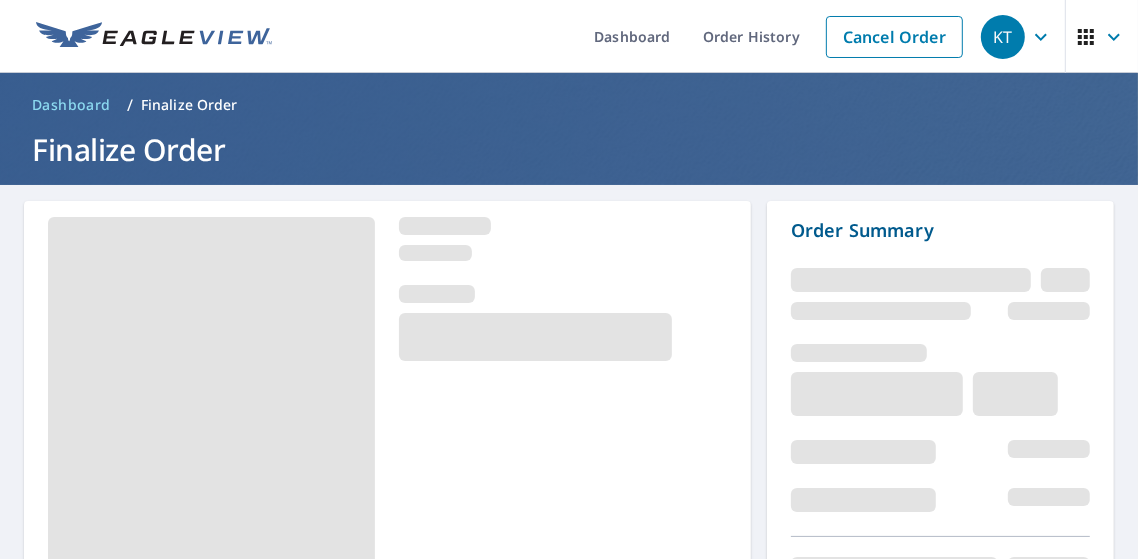 click at bounding box center (940, 569) 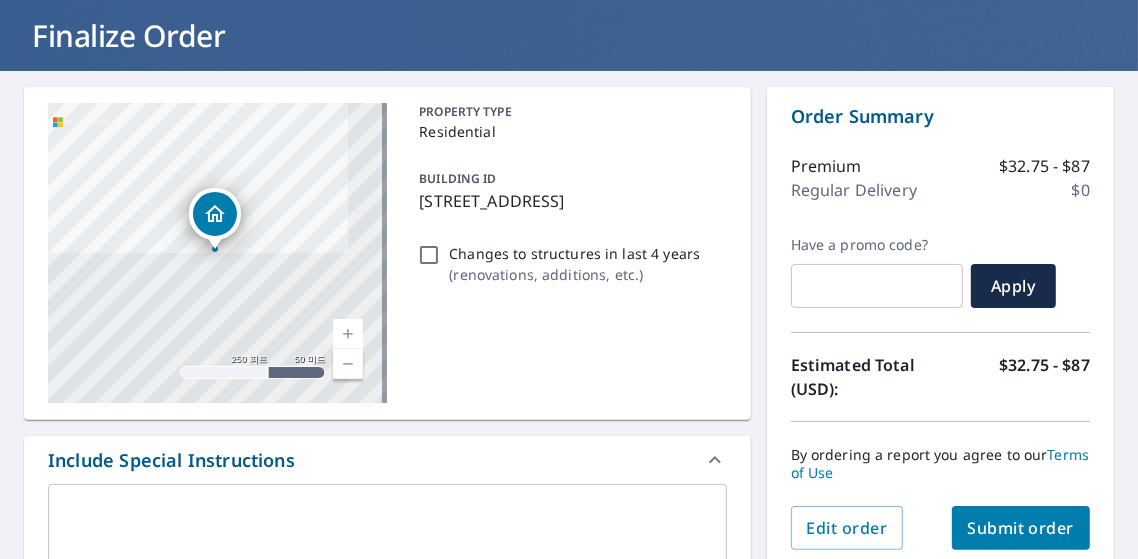 scroll, scrollTop: 113, scrollLeft: 0, axis: vertical 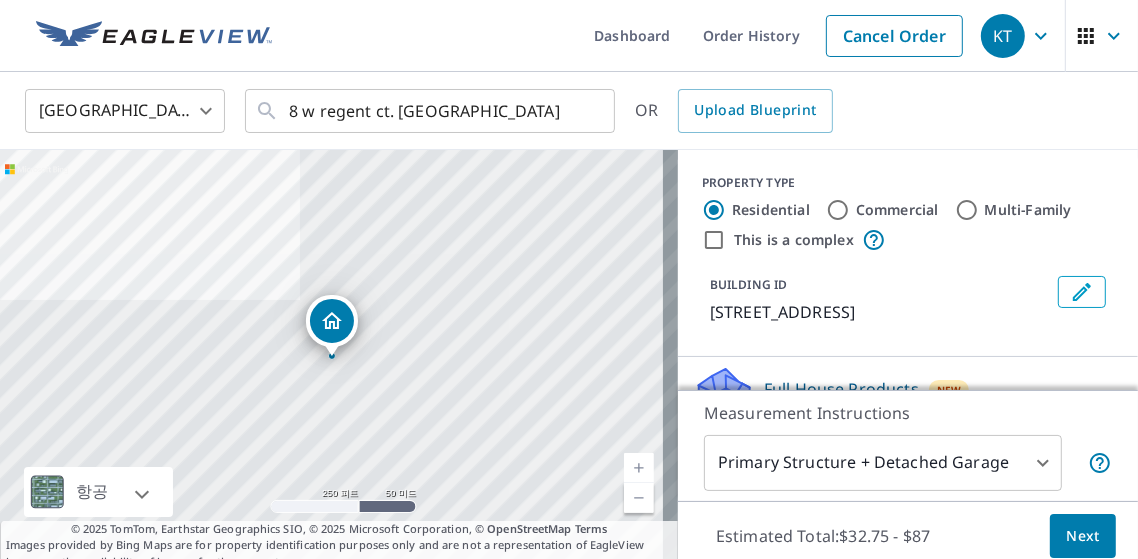 click on "KT KT
Dashboard Order History Cancel Order KT United States US ​ 8 w regent ct. buffalo grove ​ OR Upload Blueprint 8 Regent Ct W Buffalo Grove, IL 60089 항공 도로 표준 로드맵 항공 위에서 자세히 보기 레이블 레이블 250 피트 50 미드 © 2025 TomTom, © Vexcel Imaging, © 2025 Microsoft Corporation,  © OpenStreetMap Terms © 2025 TomTom, Earthstar Geographics SIO, © 2025 Microsoft Corporation, ©   OpenStreetMap   Terms Images provided by Bing Maps are for property identification purposes only and are not a representation of EagleView images or the availability of images for the property. PROPERTY TYPE Residential Commercial Multi-Family This is a complex BUILDING ID 8 Regent Ct W, Buffalo Grove, IL, 60089 Full House Products New Full House™ $105 Roof Products New Premium with Regular Delivery Premium $32.75 - $87 Delivery Regular $0 8 ​ Gutter $13.75 Bid Perfect™ $18 Solar Products New Inform Essentials+ $63.25 Inform Advanced $79 TrueDesign for Sales $30 $105.5 New" at bounding box center [569, 279] 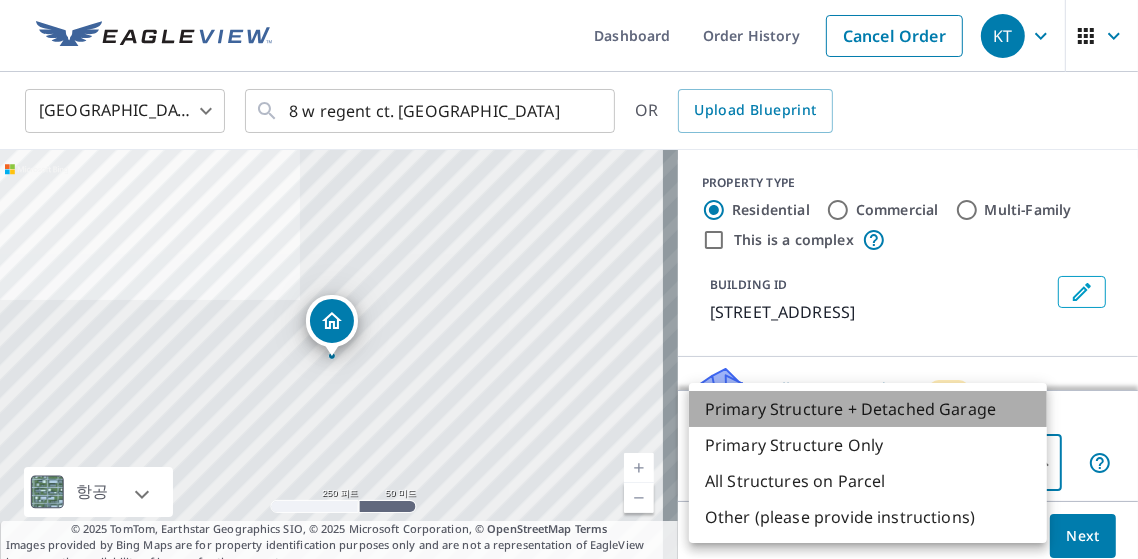 click on "Primary Structure + Detached Garage" at bounding box center [868, 409] 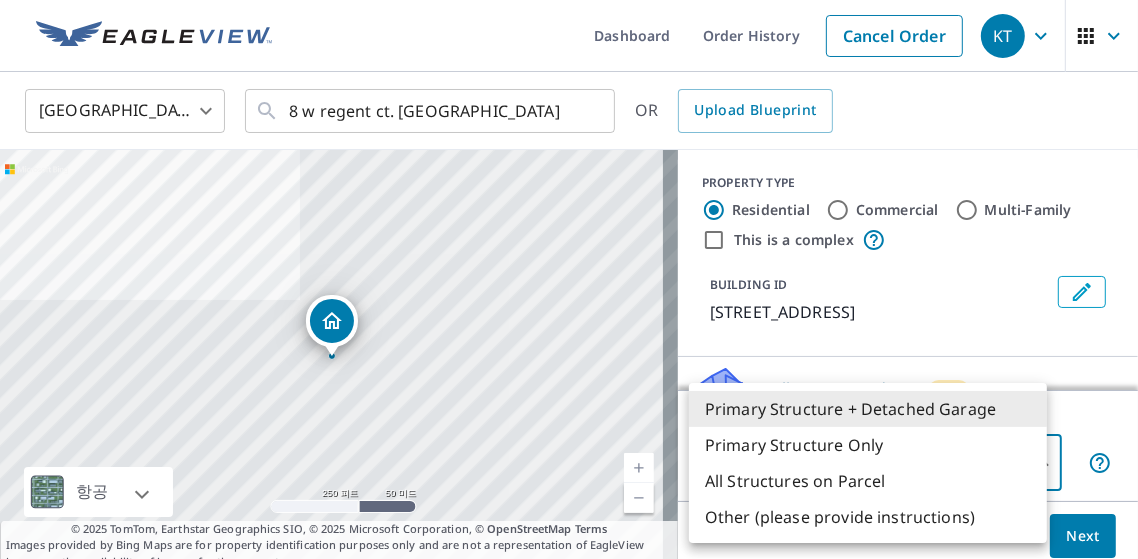 click on "KT KT
Dashboard Order History Cancel Order KT United States US ​ 8 w regent ct. buffalo grove ​ OR Upload Blueprint 8 Regent Ct W Buffalo Grove, IL 60089 항공 도로 표준 로드맵 항공 위에서 자세히 보기 레이블 레이블 250 피트 50 미드 © 2025 TomTom, © Vexcel Imaging, © 2025 Microsoft Corporation,  © OpenStreetMap Terms © 2025 TomTom, Earthstar Geographics SIO, © 2025 Microsoft Corporation, ©   OpenStreetMap   Terms Images provided by Bing Maps are for property identification purposes only and are not a representation of EagleView images or the availability of images for the property. PROPERTY TYPE Residential Commercial Multi-Family This is a complex BUILDING ID 8 Regent Ct W, Buffalo Grove, IL, 60089 Full House Products New Full House™ $105 Roof Products New Premium with Regular Delivery Premium $32.75 - $87 Delivery Regular $0 8 ​ Gutter $13.75 Bid Perfect™ $18 Solar Products New Inform Essentials+ $63.25 Inform Advanced $79 TrueDesign for Sales $30 $105.5 New" at bounding box center (569, 279) 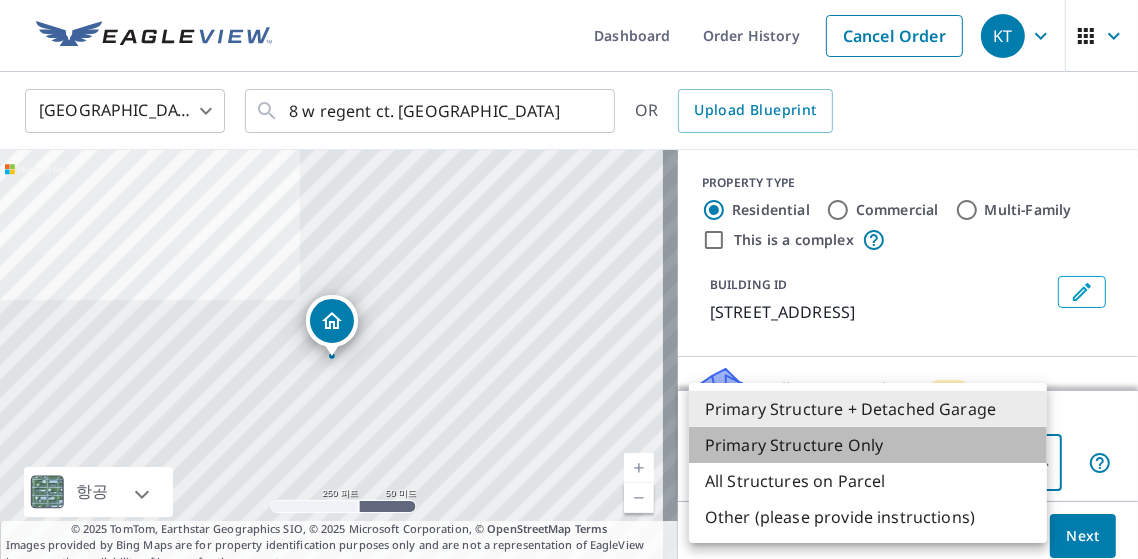 click on "Primary Structure Only" at bounding box center [868, 445] 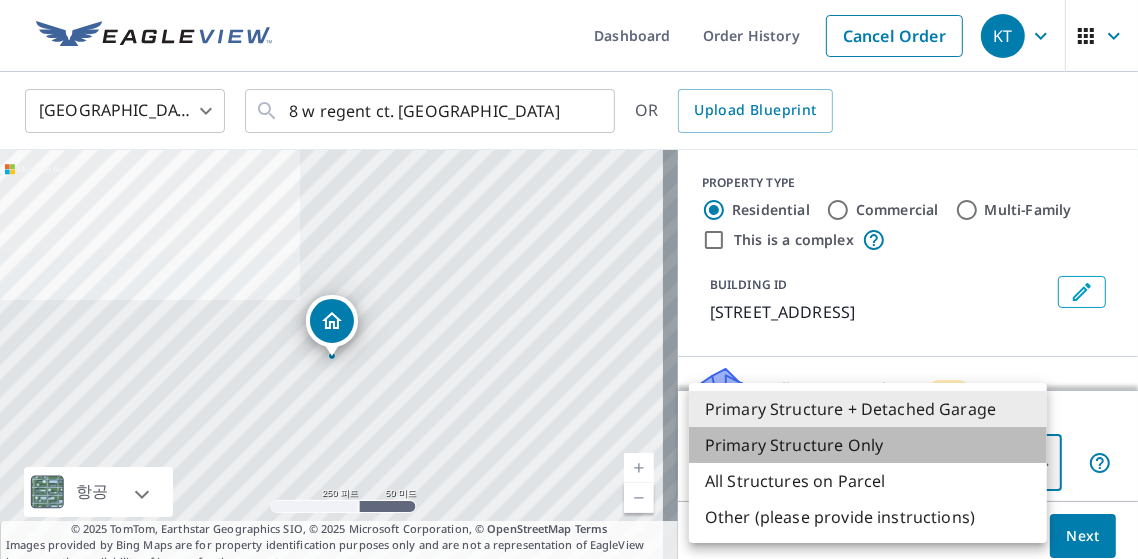 type on "2" 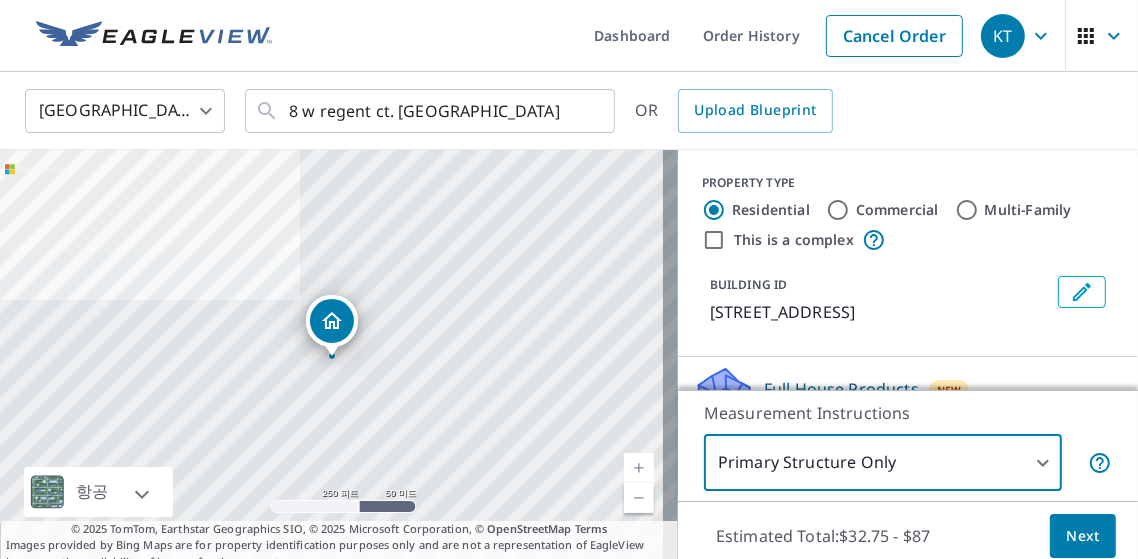 click on "Next" at bounding box center [1083, 536] 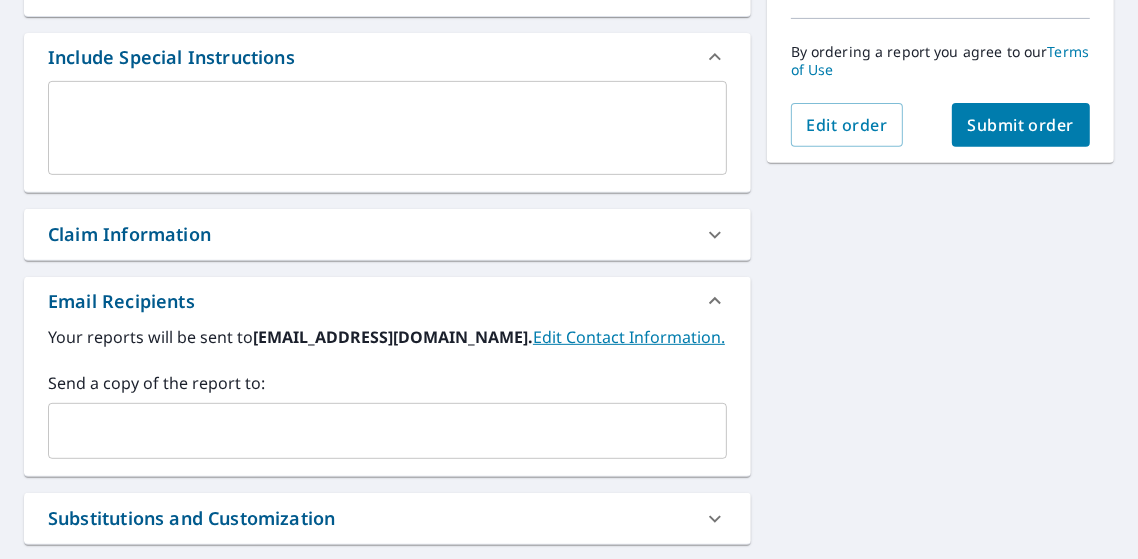 scroll, scrollTop: 736, scrollLeft: 0, axis: vertical 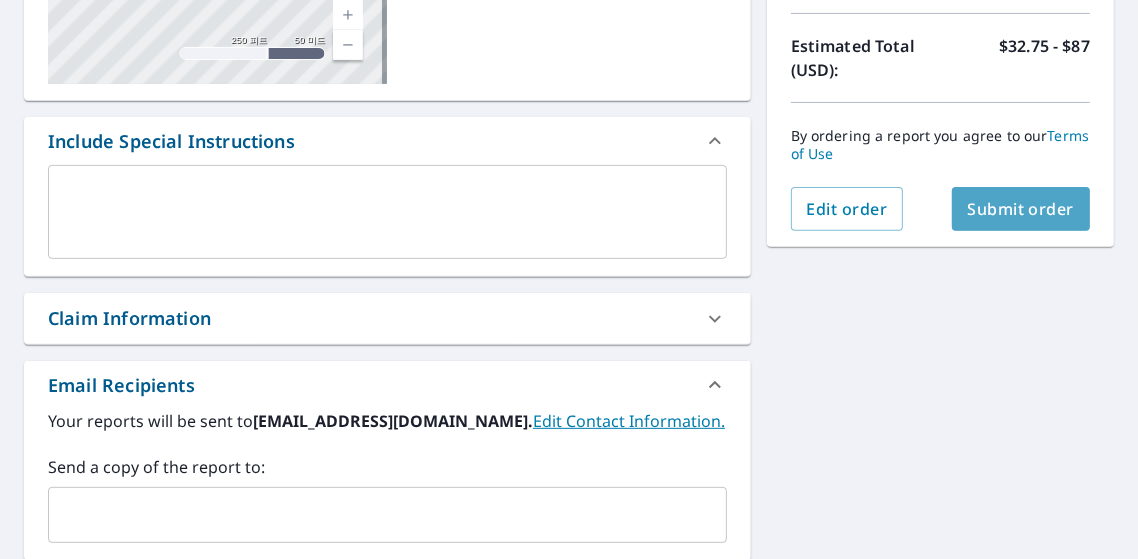 click on "Submit order" at bounding box center (1021, 209) 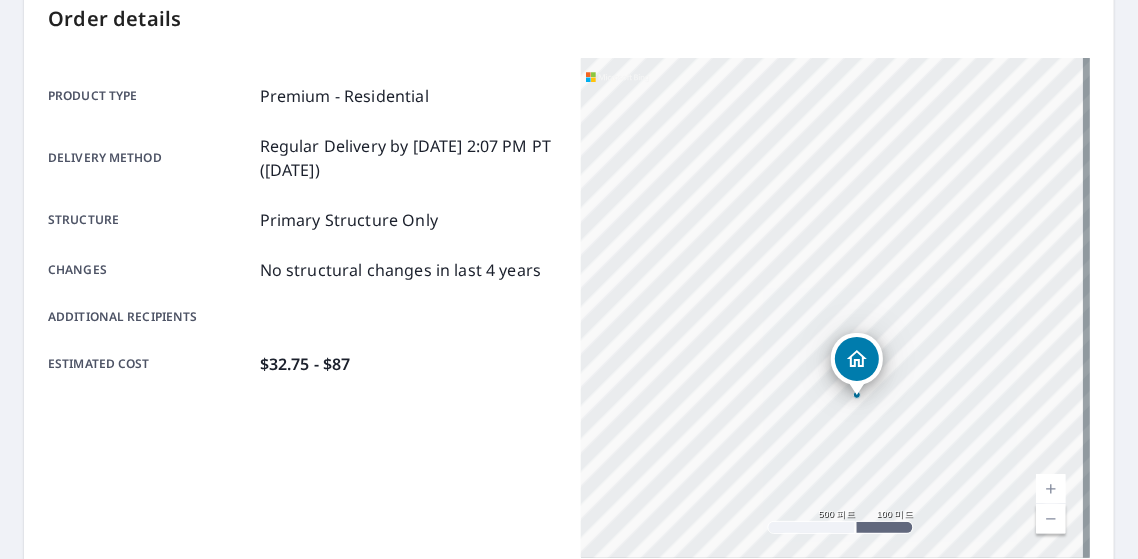 scroll, scrollTop: 334, scrollLeft: 0, axis: vertical 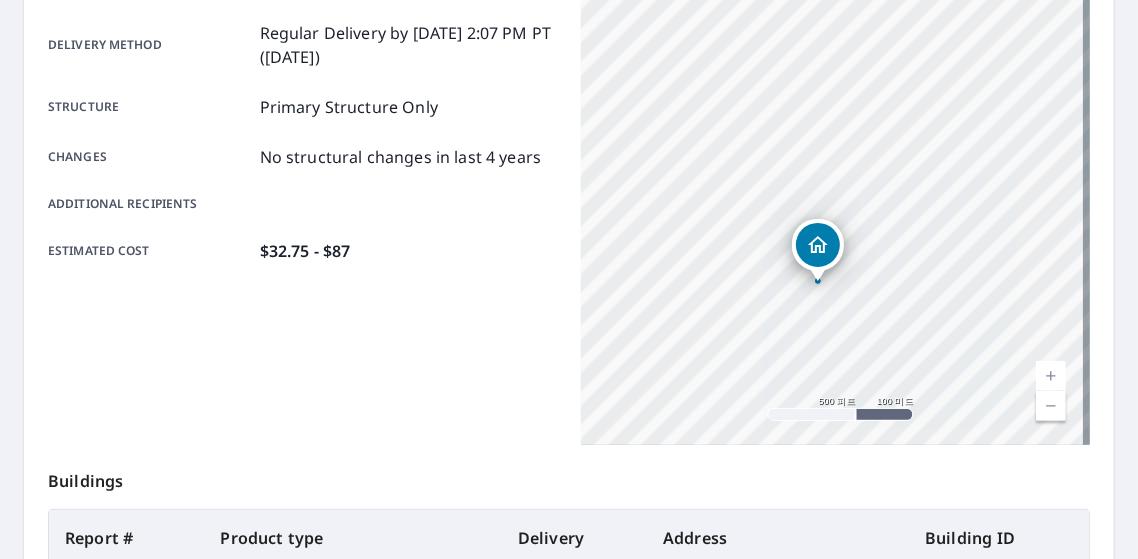drag, startPoint x: 824, startPoint y: 288, endPoint x: 879, endPoint y: 238, distance: 74.330345 